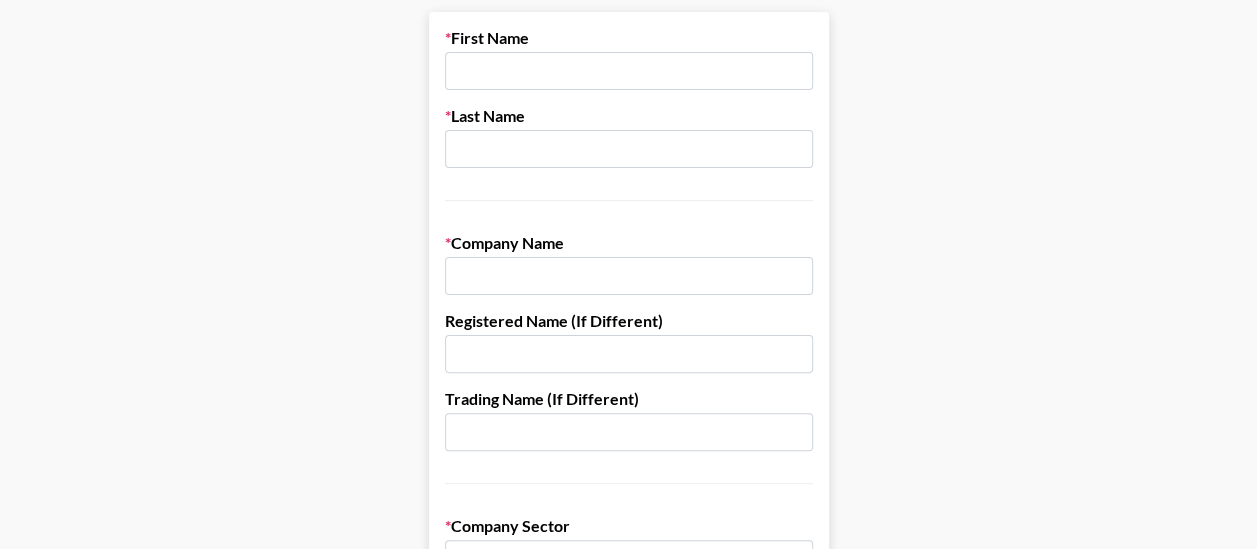 scroll, scrollTop: 0, scrollLeft: 0, axis: both 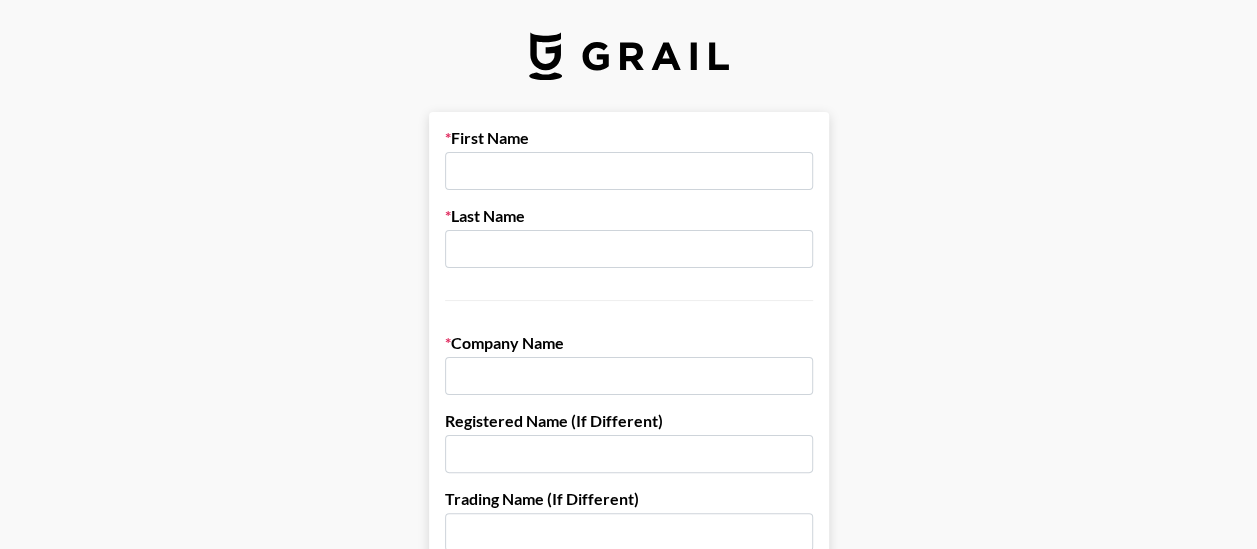 click at bounding box center [629, 171] 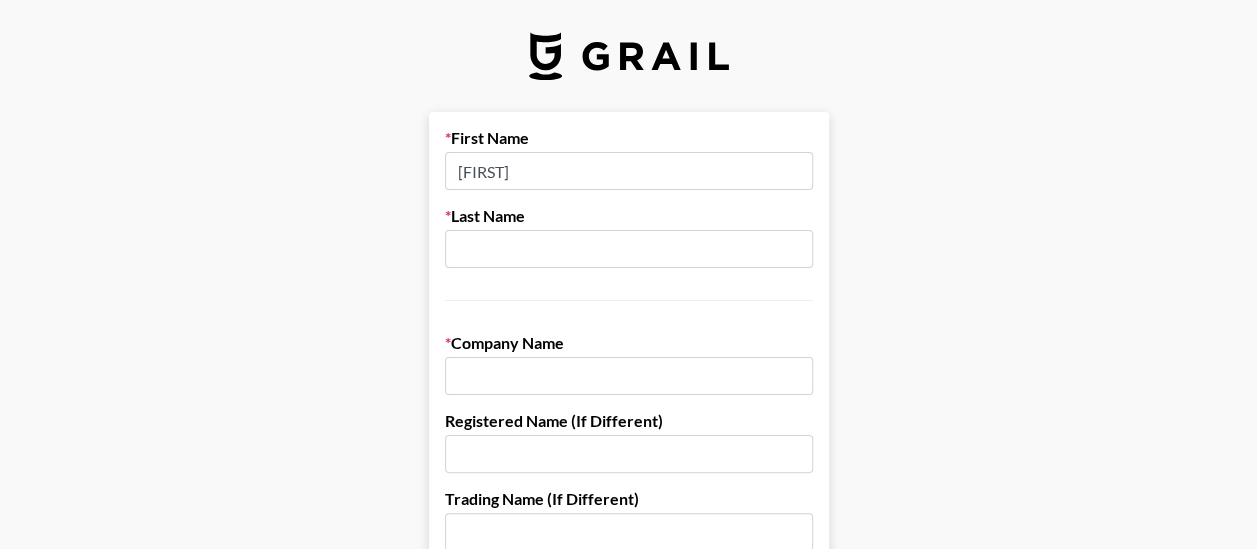type on "[FIRST].[LAST]" 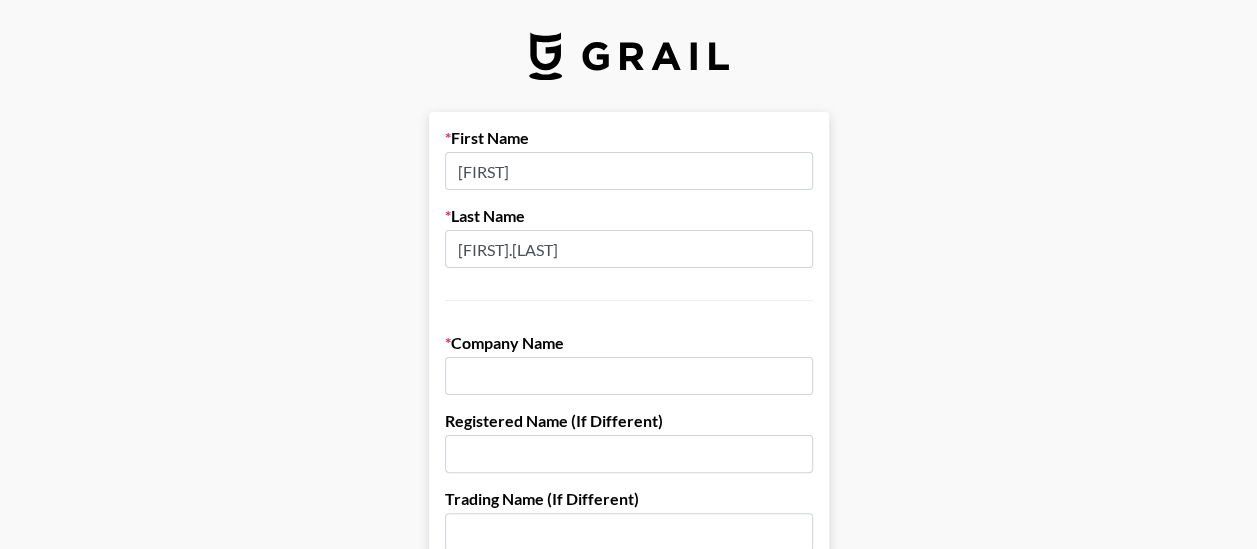 type on "Nativex" 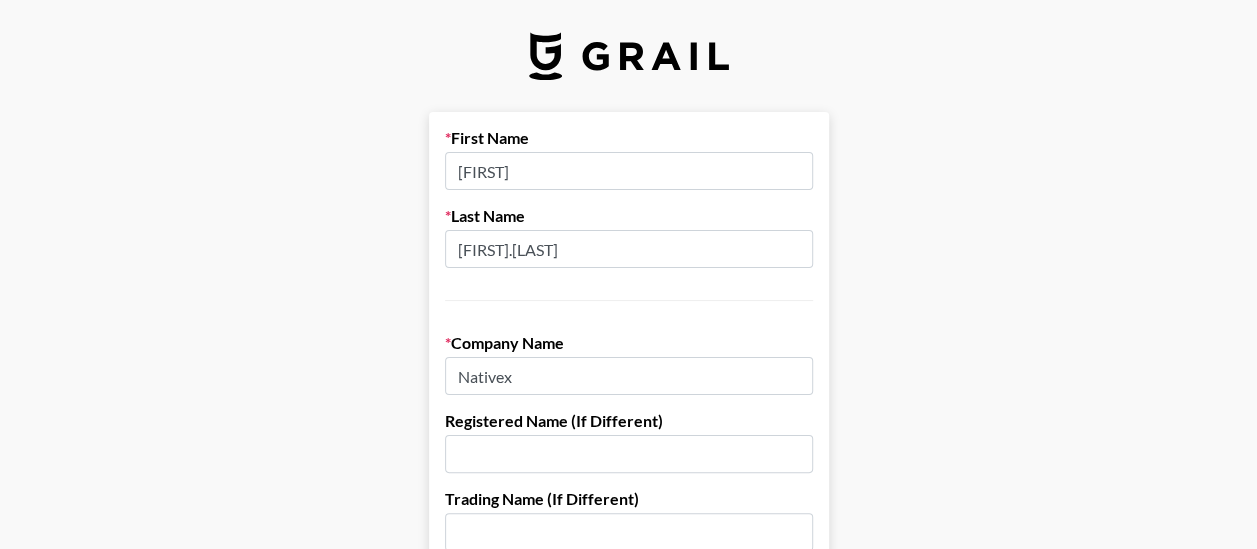 drag, startPoint x: 504, startPoint y: 252, endPoint x: 453, endPoint y: 252, distance: 51 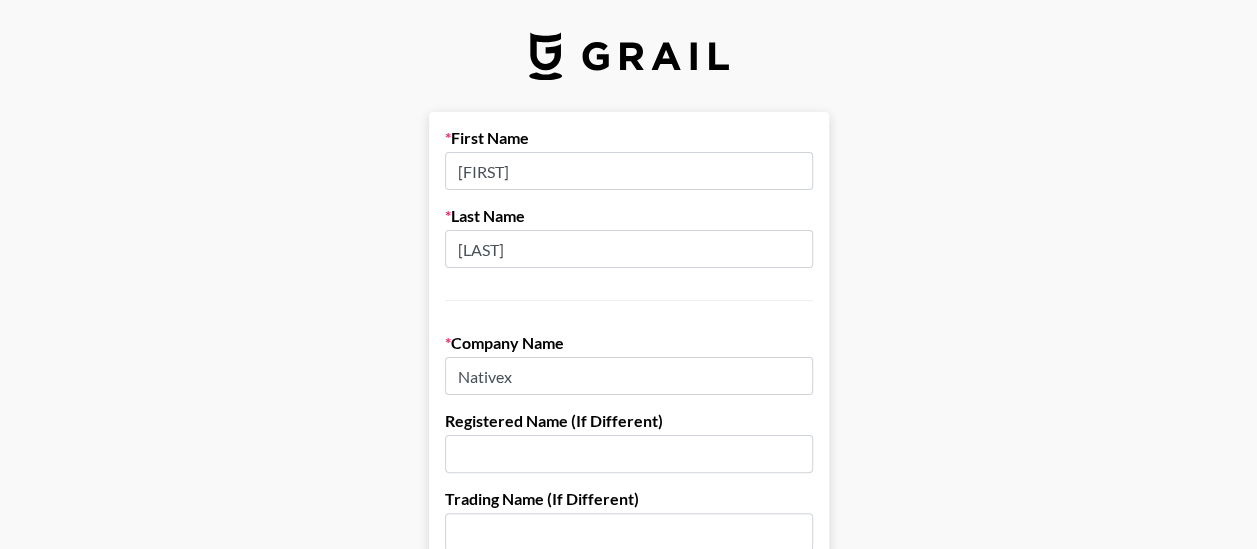 type on "[LAST]" 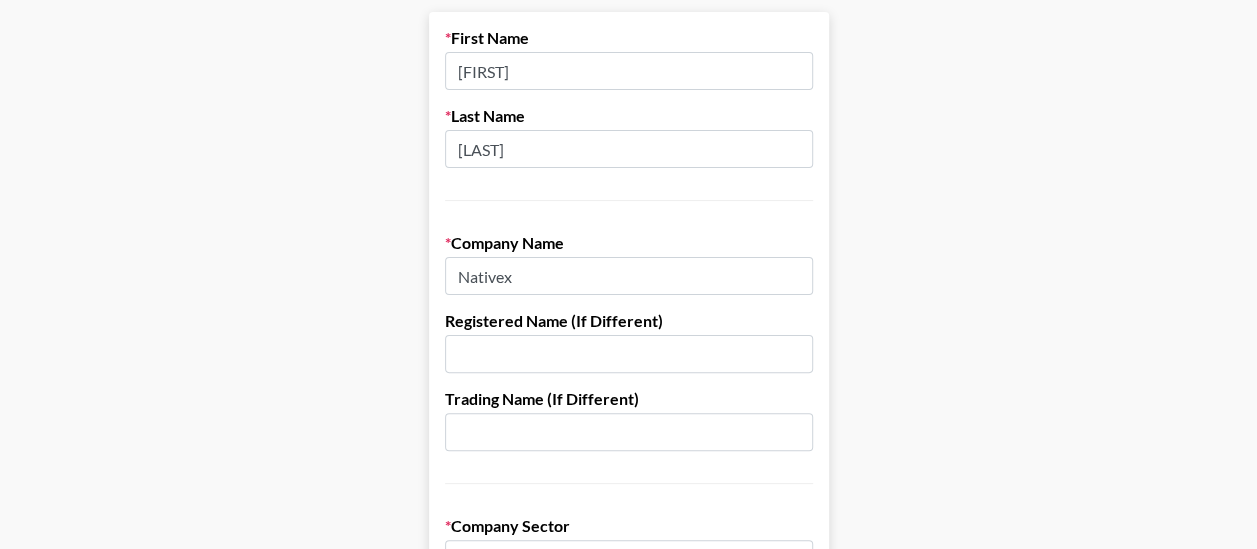 scroll, scrollTop: 200, scrollLeft: 0, axis: vertical 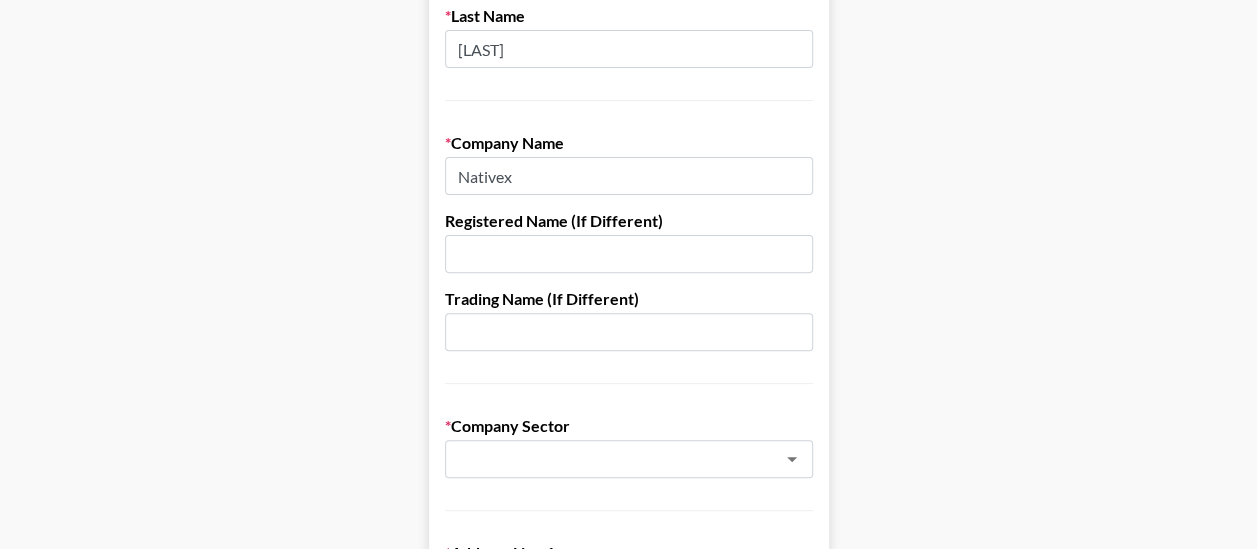 click at bounding box center [629, 254] 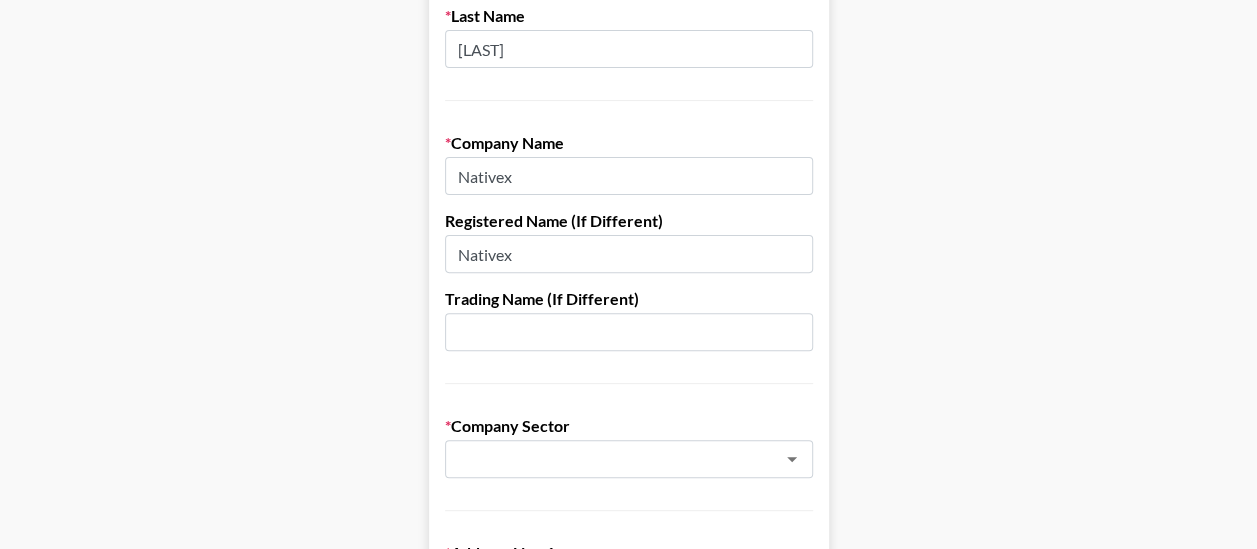 type on "Nativex" 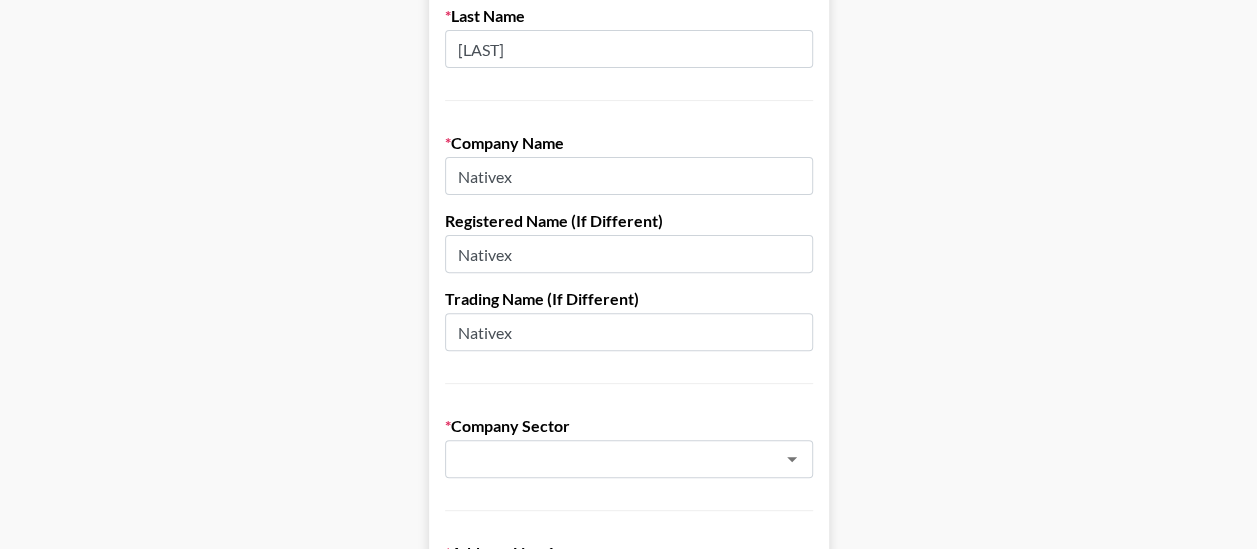 type on "Nativex" 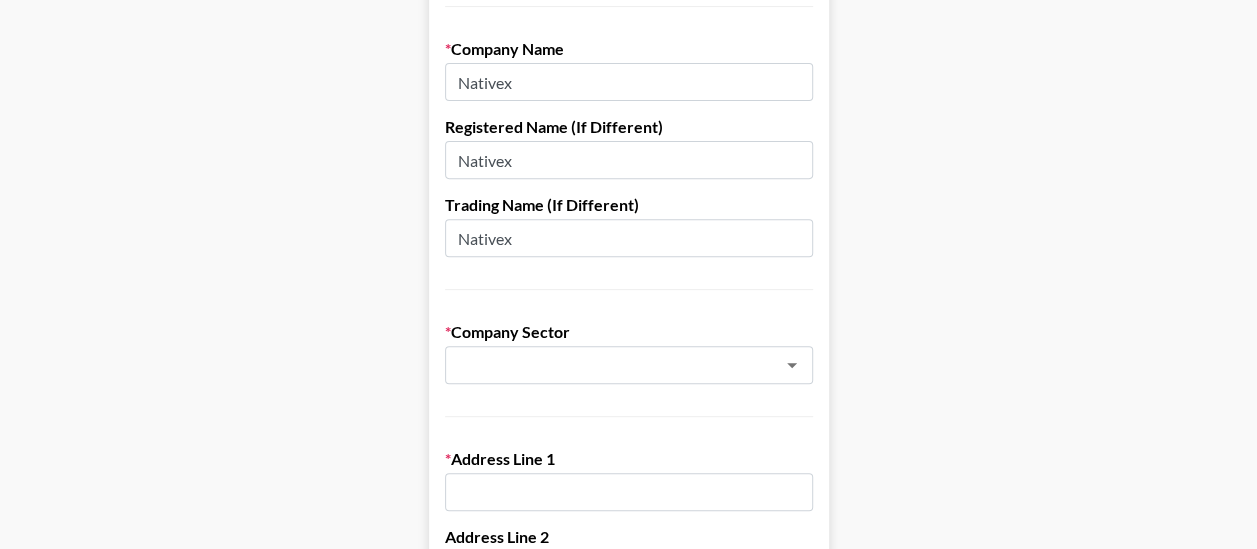 scroll, scrollTop: 400, scrollLeft: 0, axis: vertical 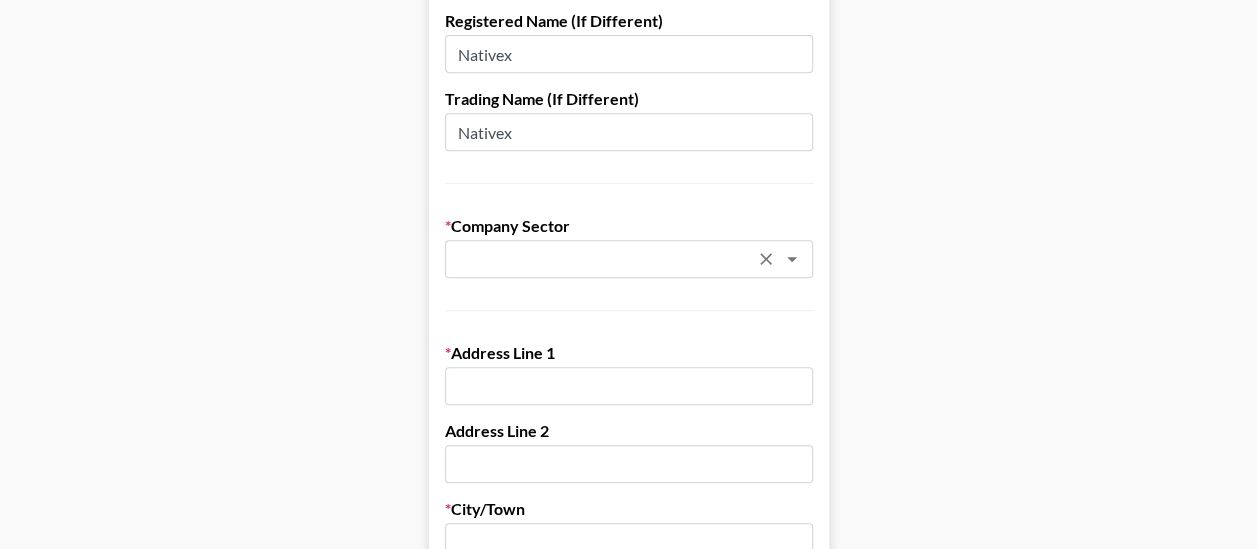 click at bounding box center [602, 259] 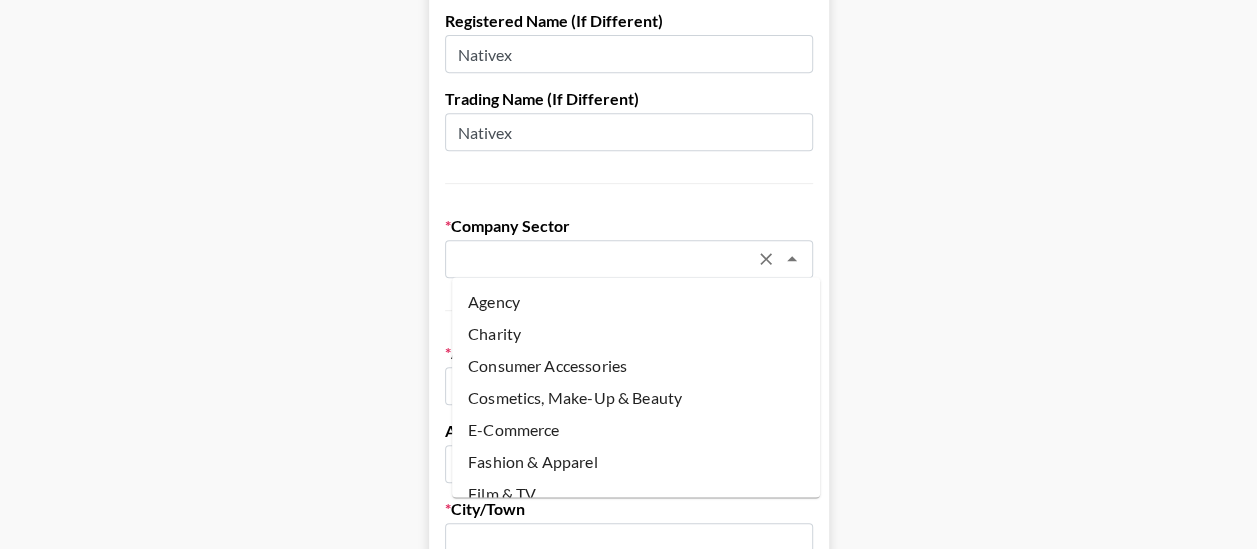 click on "Agency" at bounding box center (636, 301) 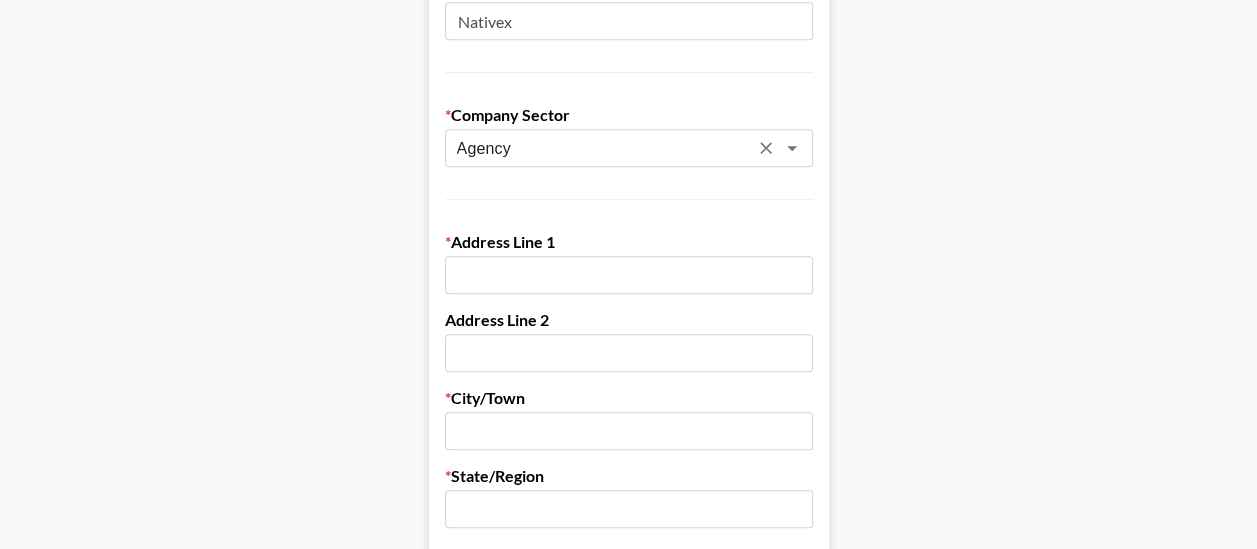 scroll, scrollTop: 700, scrollLeft: 0, axis: vertical 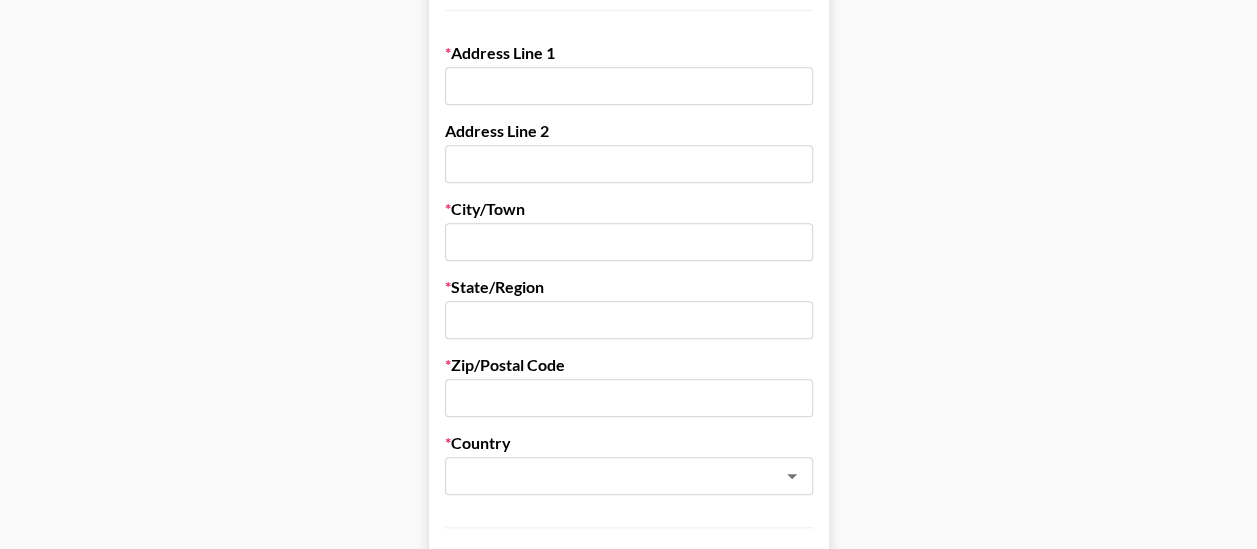 drag, startPoint x: 565, startPoint y: 86, endPoint x: 576, endPoint y: 94, distance: 13.601471 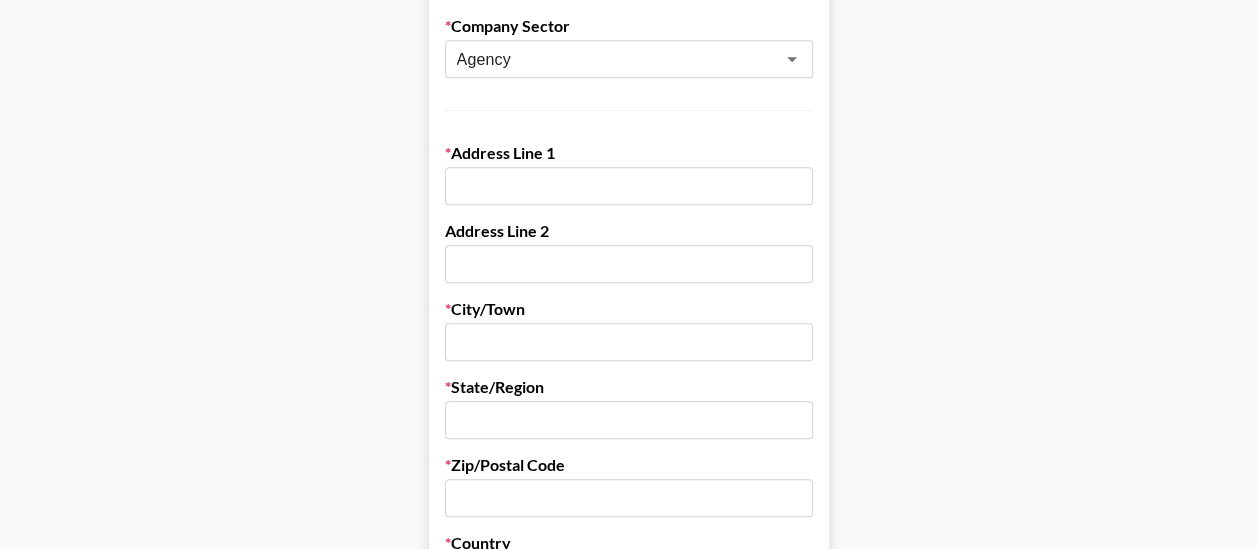 scroll, scrollTop: 500, scrollLeft: 0, axis: vertical 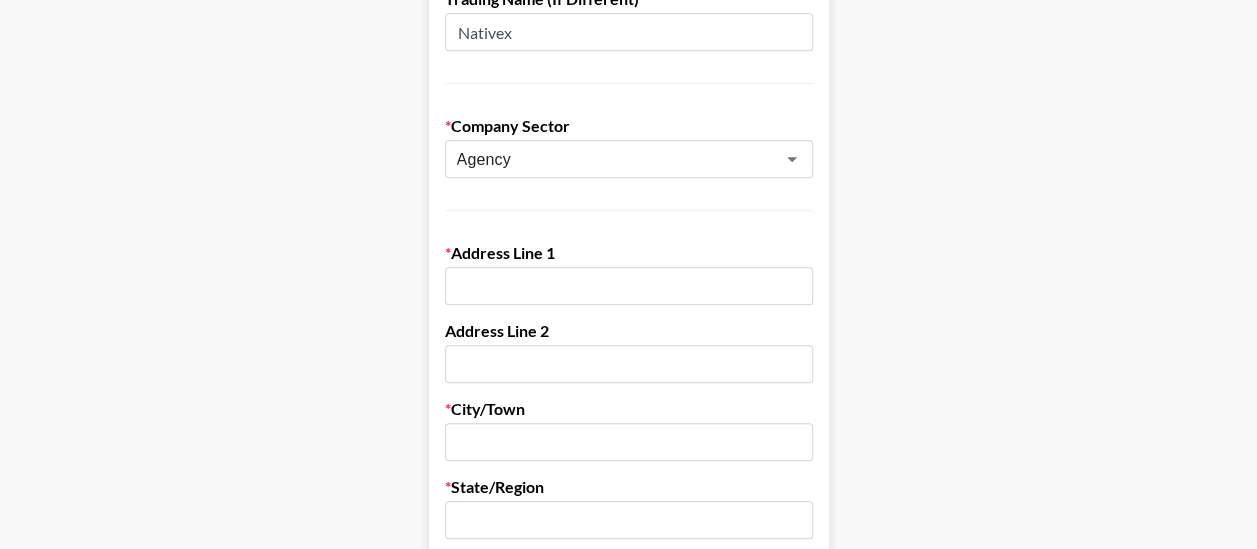 click at bounding box center [629, 286] 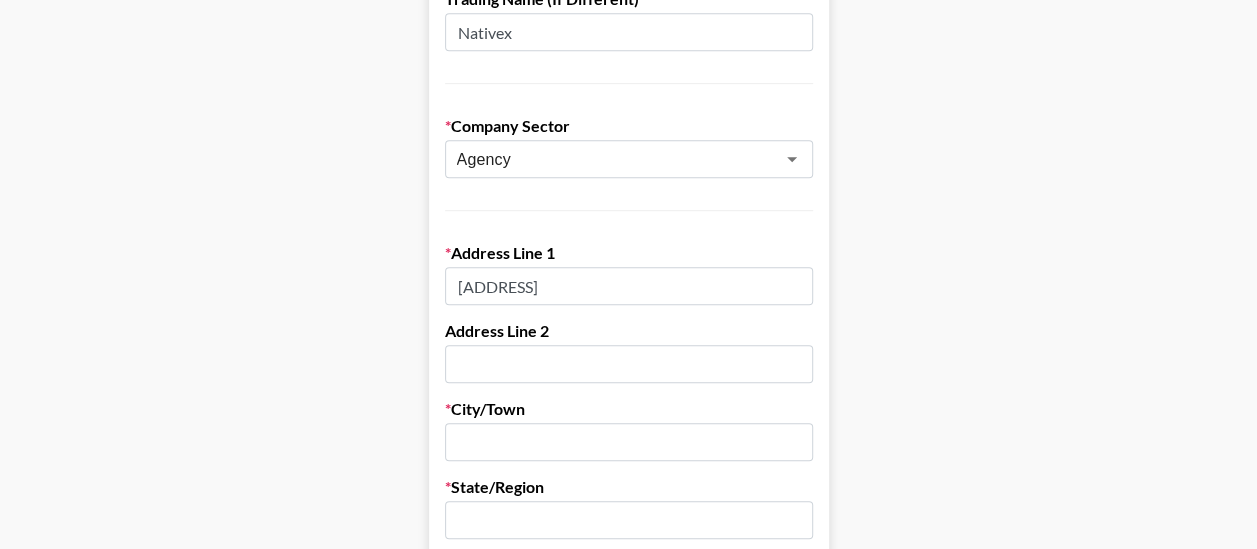 type on "[ZIP]" 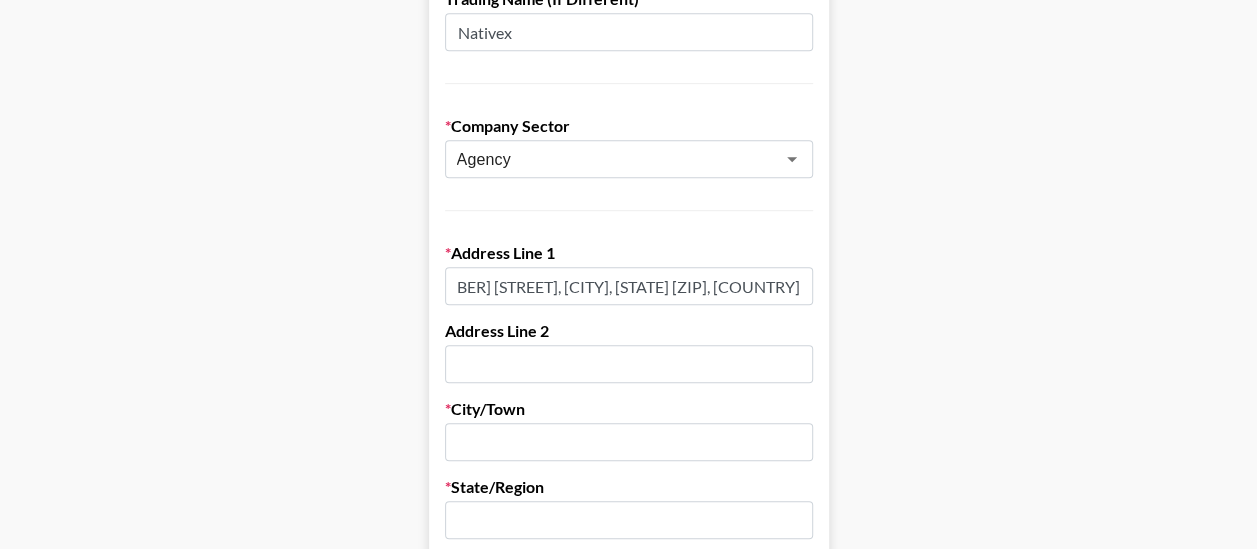 scroll, scrollTop: 0, scrollLeft: 598, axis: horizontal 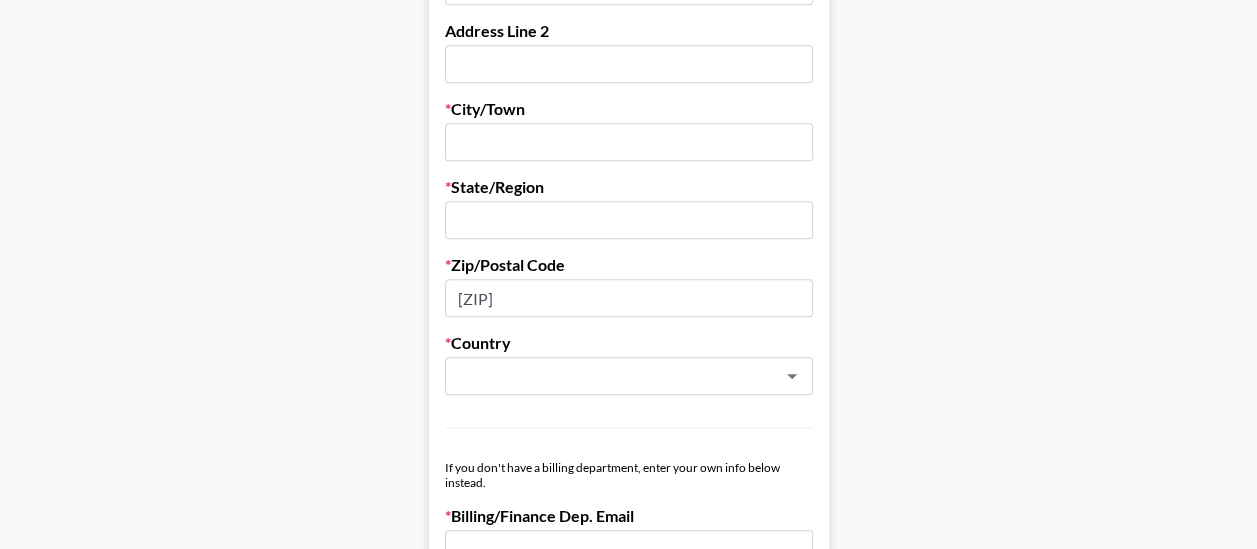 type on "[NUMBER] [STREET], [CITY], [STATE] [ZIP], [COUNTRY]" 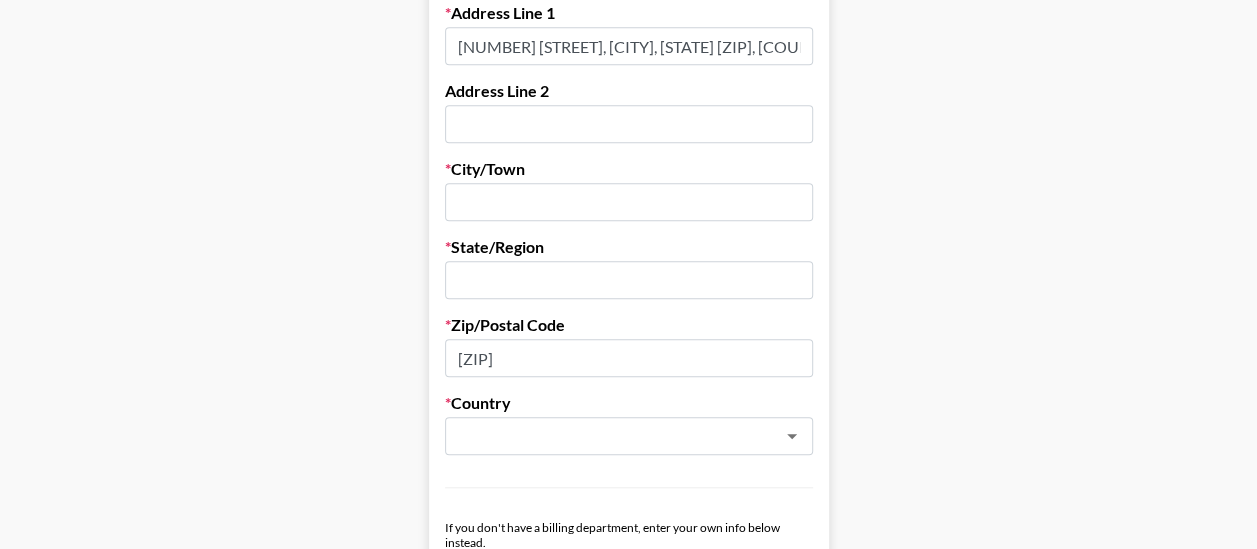 scroll, scrollTop: 700, scrollLeft: 0, axis: vertical 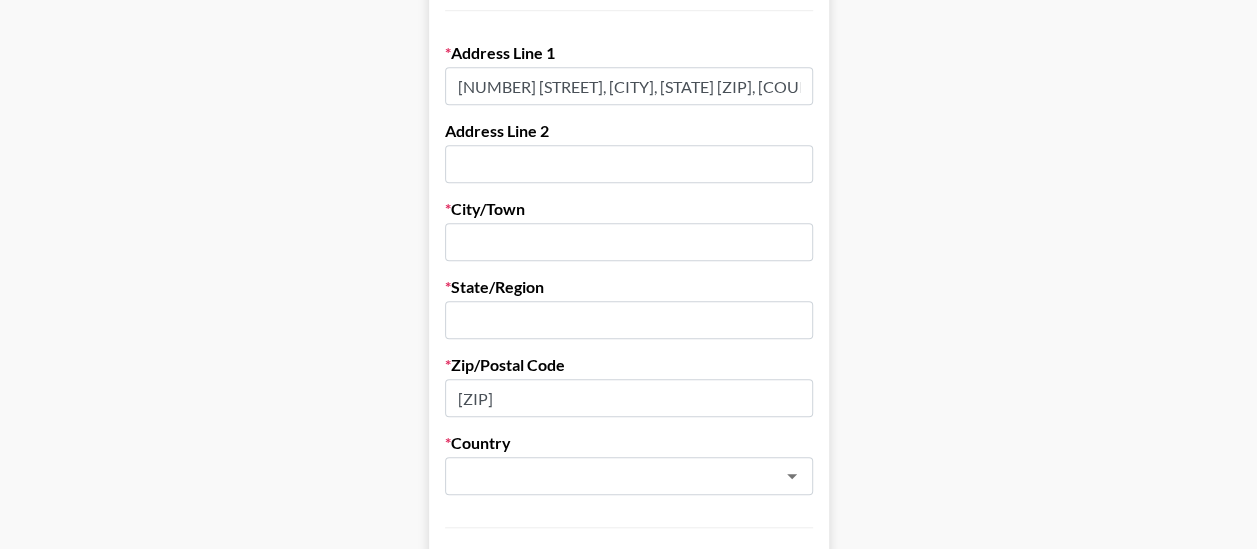 click on "First Name [FIRST] Last Name [LAST] Company Name Nativex Registered Name (If Different) Nativex Trading Name (If Different) Nativex Company Sector Agency Address Line 1 [NUMBER] [STREET], [CITY], [STATE] [ZIP], [COUNTRY] If you don't have a billing department, enter your own info below instead. Billing/Finance Dep. Email Billing/Finance Dep. Phone Number [PHONE] VAT Number (UK/EU Only) Organization Number (if different) Do you agree to the Grail Talent Payment terms? Yes, I agree Save My Info" at bounding box center [628, 255] 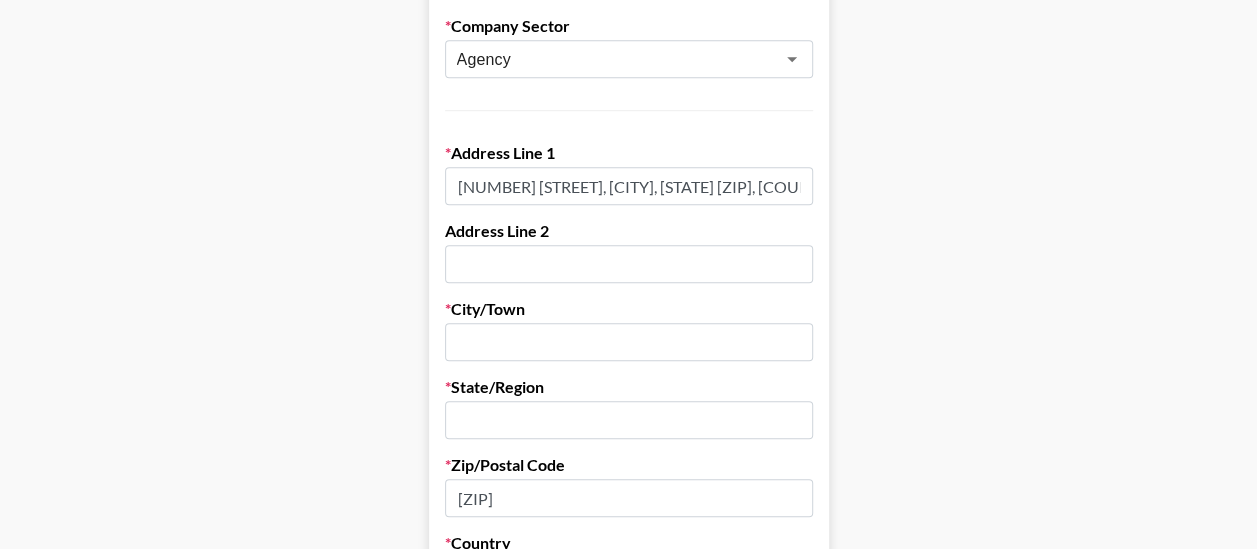 click at bounding box center (629, 420) 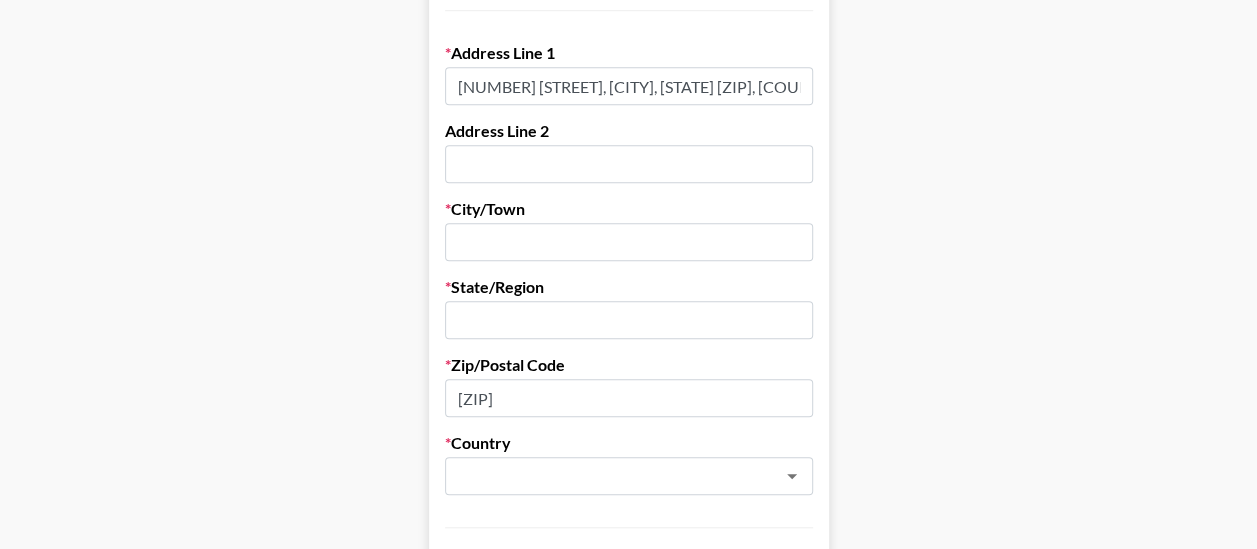 click on "First Name [FIRST] Last Name [LAST] Company Name Nativex Registered Name (If Different) Nativex Trading Name (If Different) Nativex Company Sector Agency Address Line 1 [NUMBER] [STREET], [CITY], [STATE] [ZIP], [COUNTRY] If you don't have a billing department, enter your own info below instead. Billing/Finance Dep. Email Billing/Finance Dep. Phone Number [PHONE] VAT Number (UK/EU Only) Organization Number (if different) Do you agree to the Grail Talent Payment terms? Yes, I agree Save My Info" at bounding box center (628, 255) 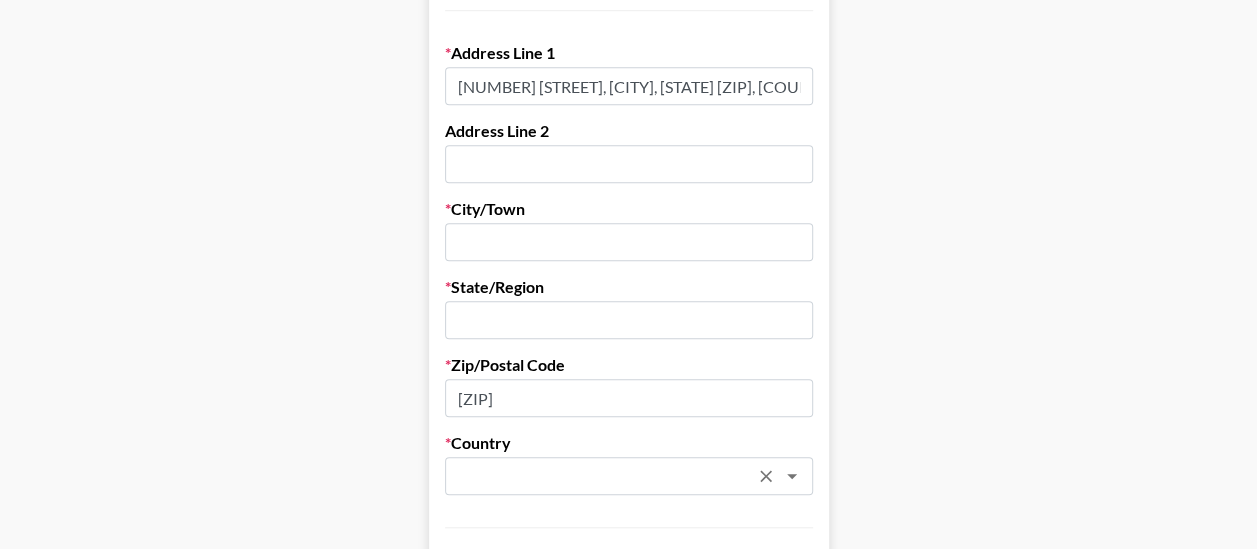 click at bounding box center [602, 476] 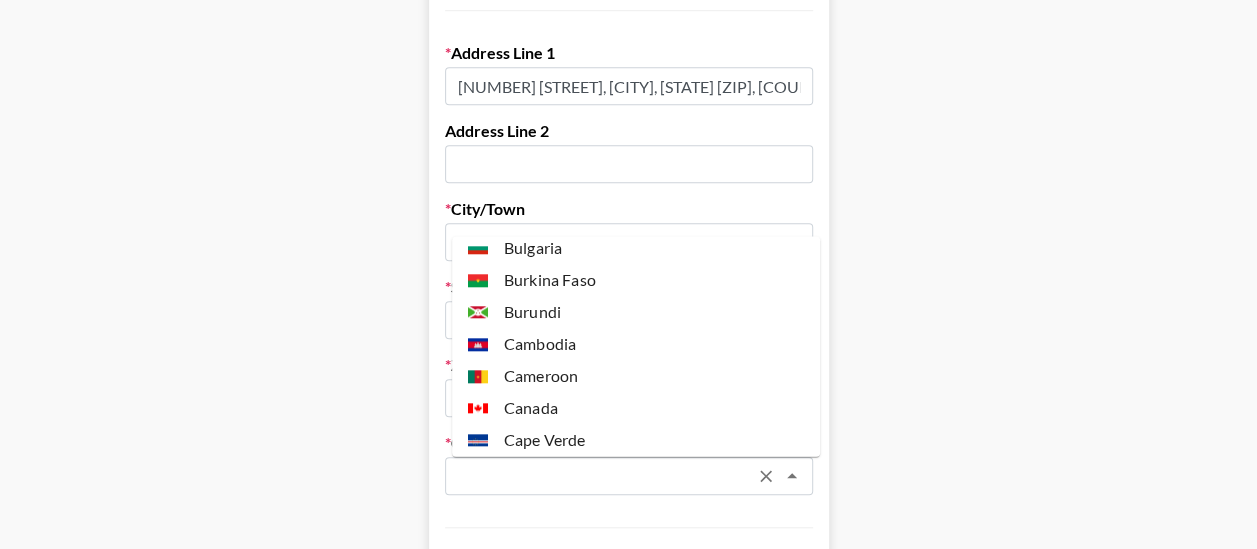 scroll, scrollTop: 1300, scrollLeft: 0, axis: vertical 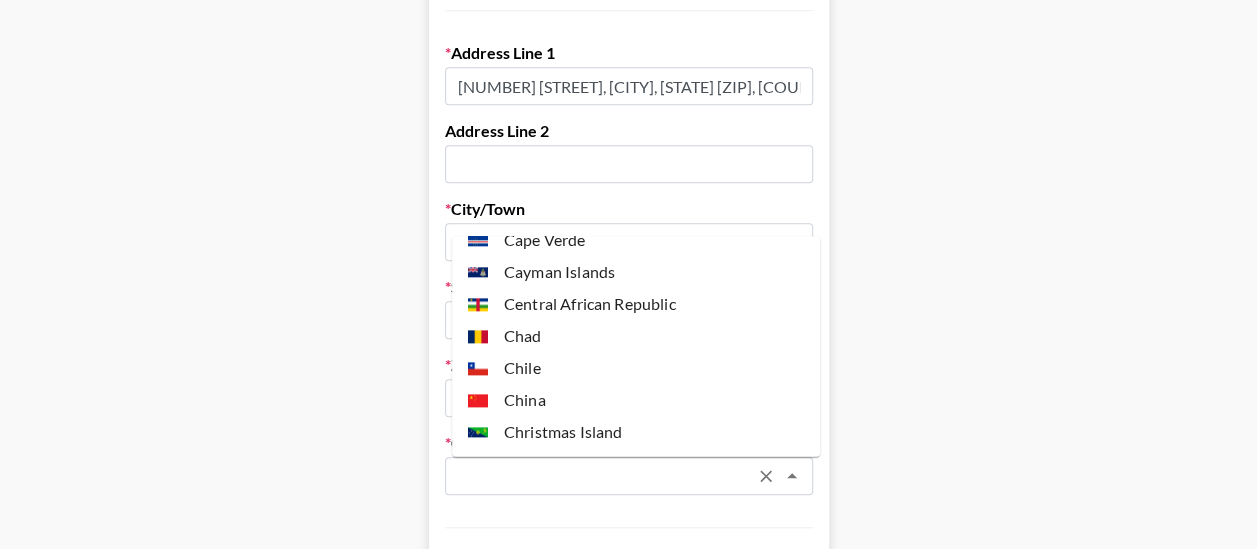 click on "China" at bounding box center (636, 401) 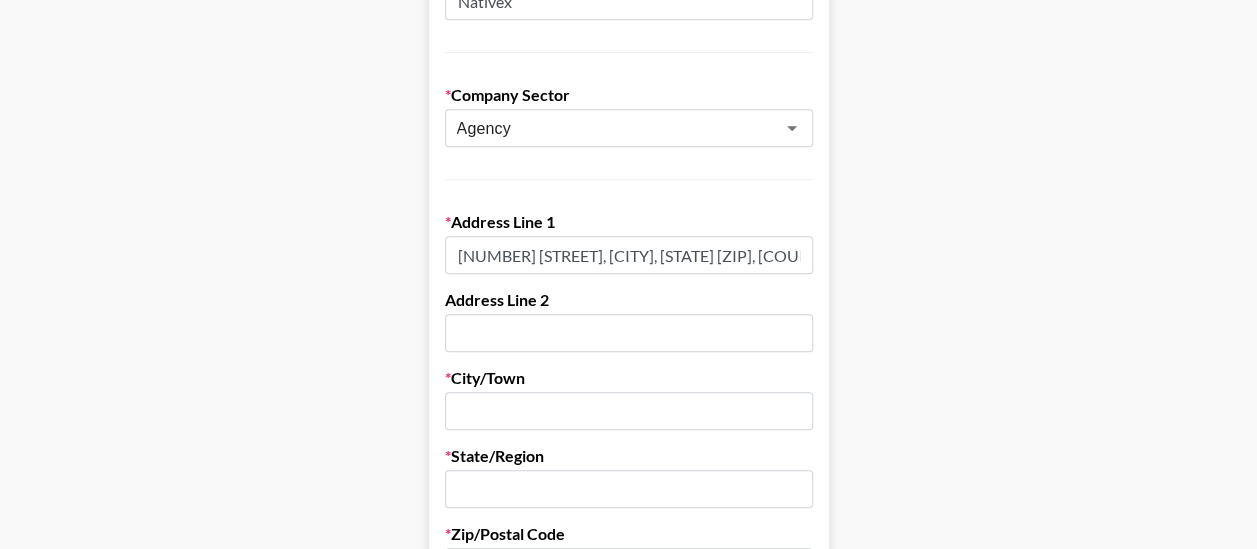 scroll, scrollTop: 500, scrollLeft: 0, axis: vertical 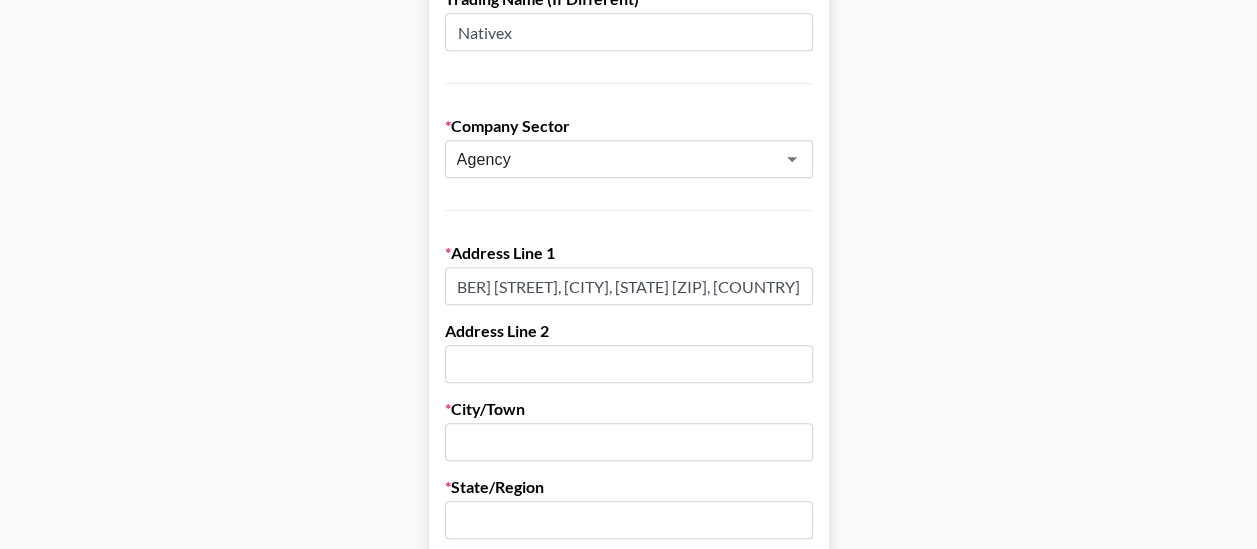 drag, startPoint x: 745, startPoint y: 278, endPoint x: 830, endPoint y: 276, distance: 85.02353 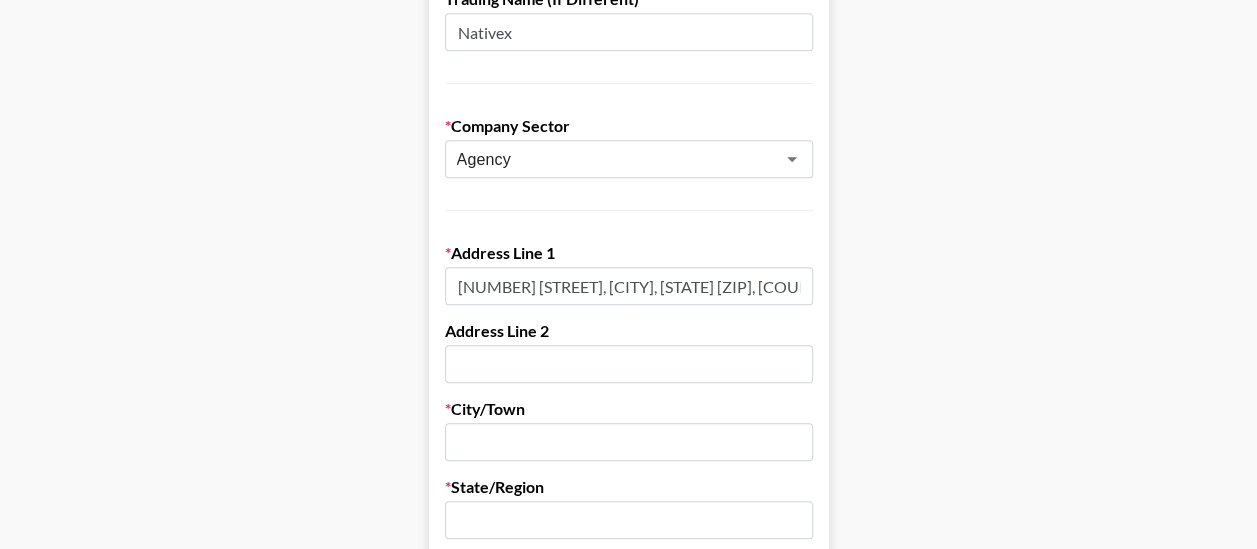 paste on "[STATE]," 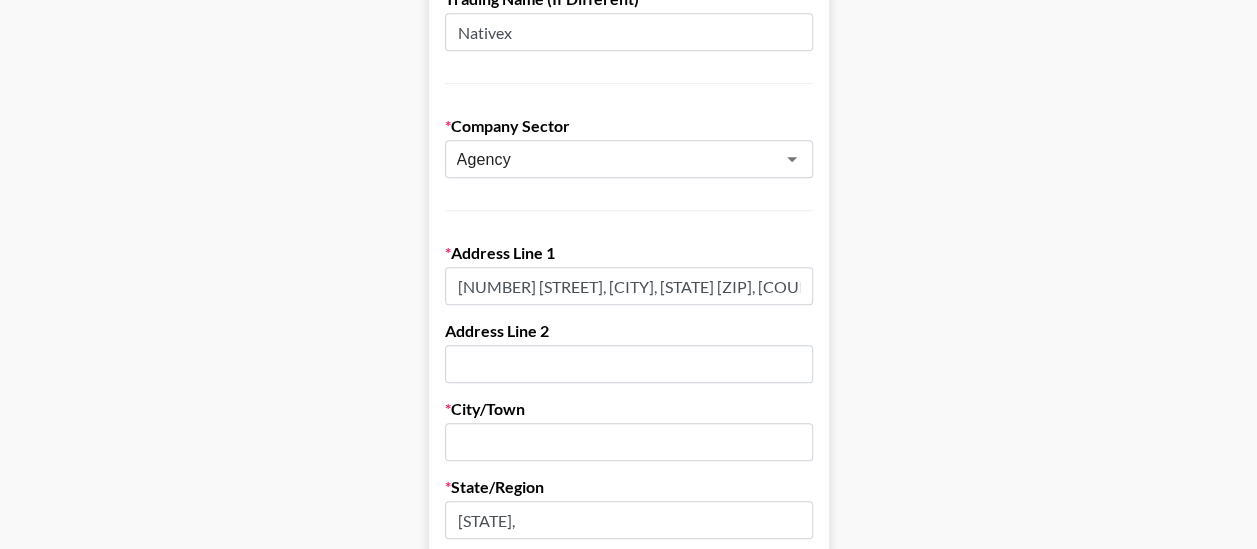 type on "[STATE]," 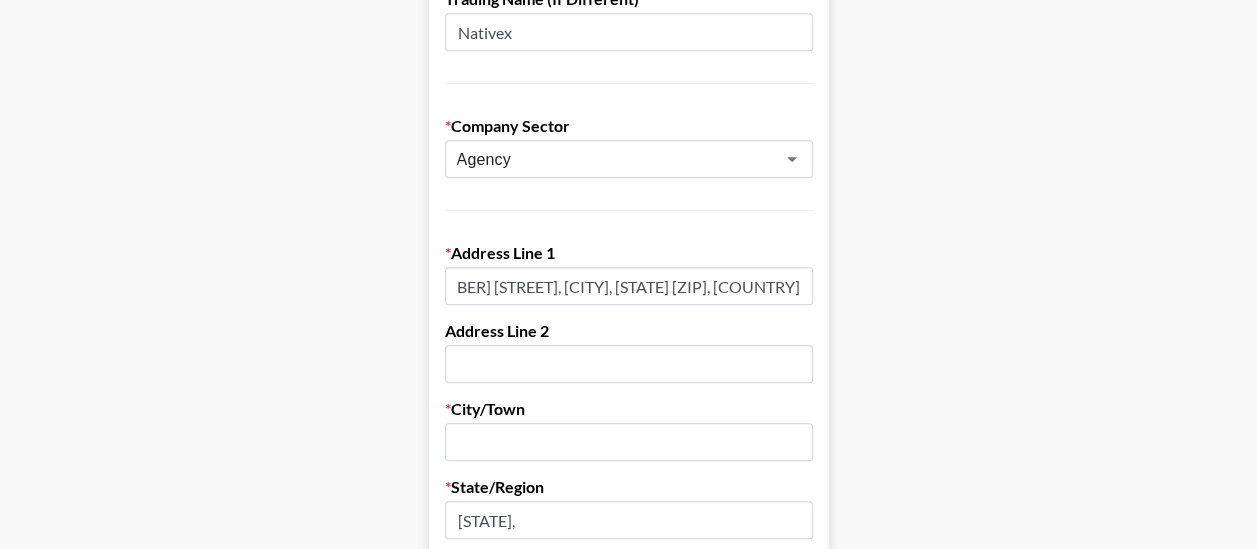 scroll, scrollTop: 0, scrollLeft: 598, axis: horizontal 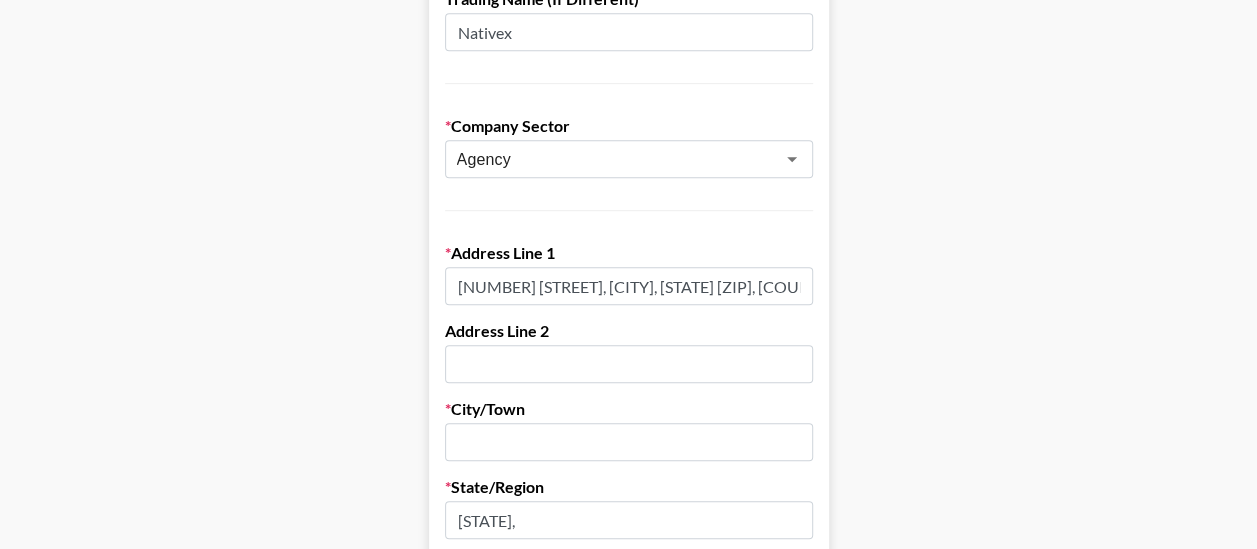 drag, startPoint x: 536, startPoint y: 442, endPoint x: 554, endPoint y: 431, distance: 21.095022 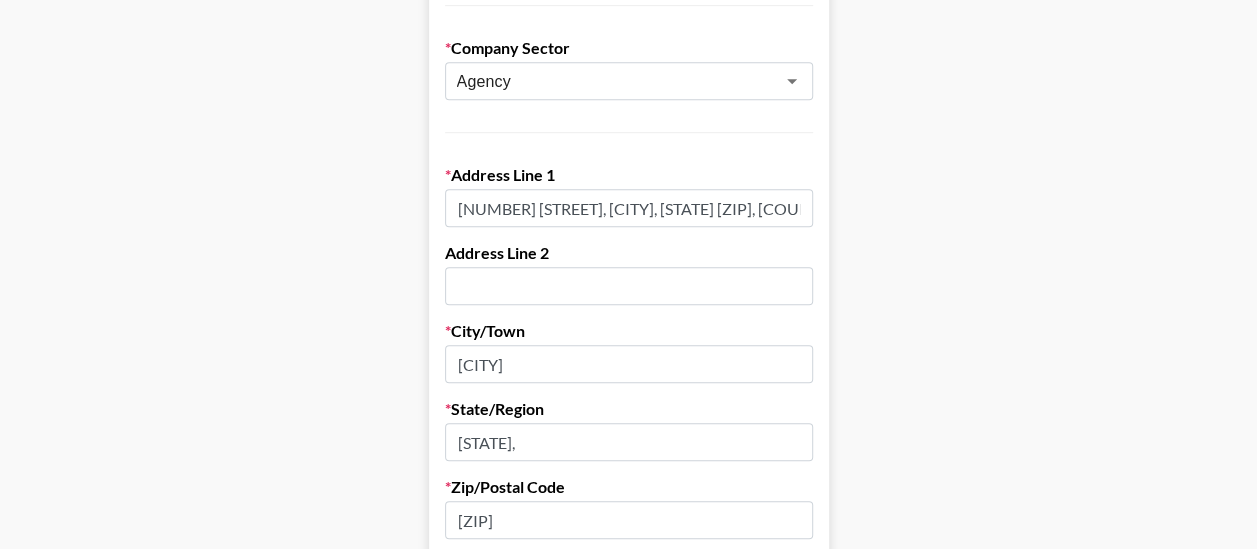 type on "[CITY]" 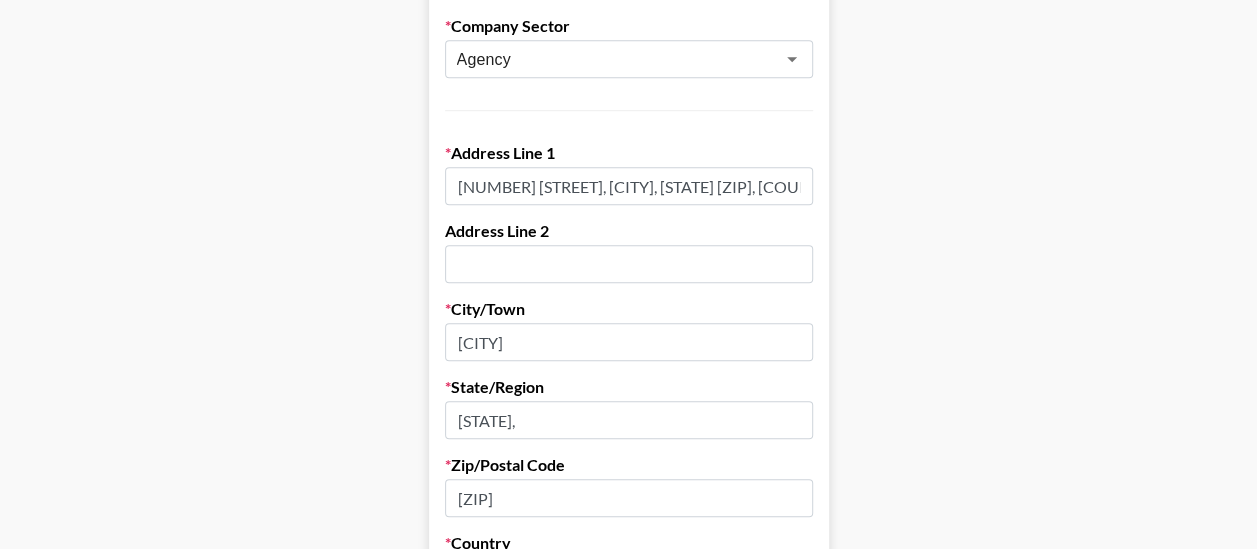 click on "First Name [FIRST] Last Name [LAST] Company Name Nativex Registered Name (If Different) Nativex Trading Name (If Different) Nativex Company Sector Agency Address Line 1 [NUMBER] [STREET], [CITY], [STATE] [ZIP], [COUNTRY] If you don't have a billing department, enter your own info below instead. Billing/Finance Dep. Email Billing/Finance Dep. Phone Number [PHONE] VAT Number (UK/EU Only) Organization Number (if different) Do you agree to the Grail Talent Payment terms? Yes, I agree Save My Info" at bounding box center [628, 355] 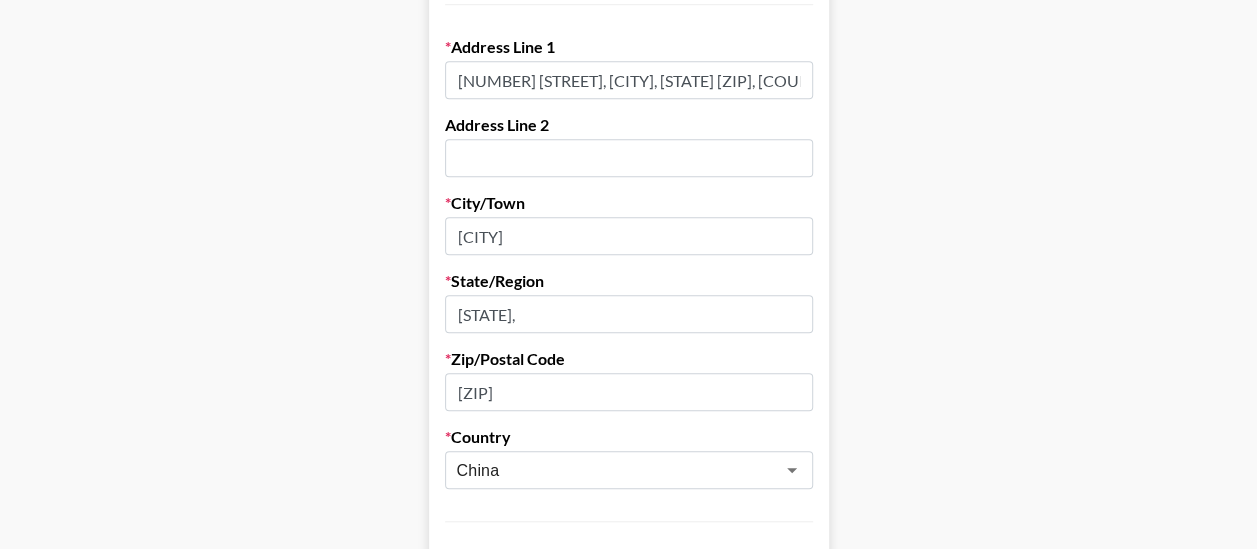 scroll, scrollTop: 800, scrollLeft: 0, axis: vertical 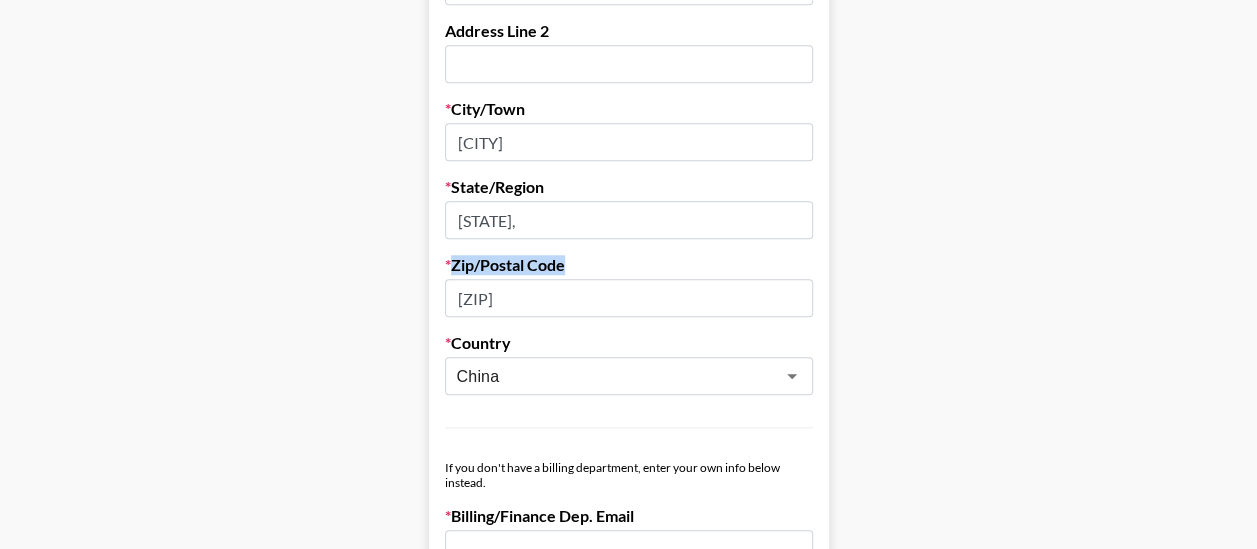 click on "Zip/Postal Code" at bounding box center [629, 265] 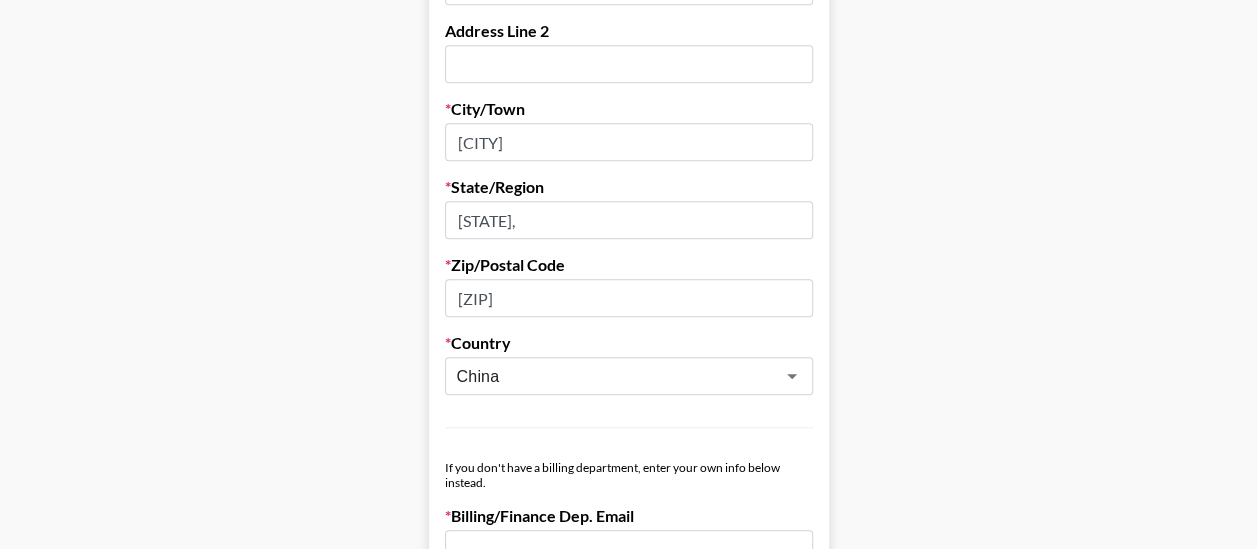 drag, startPoint x: 529, startPoint y: 295, endPoint x: 466, endPoint y: 302, distance: 63.387695 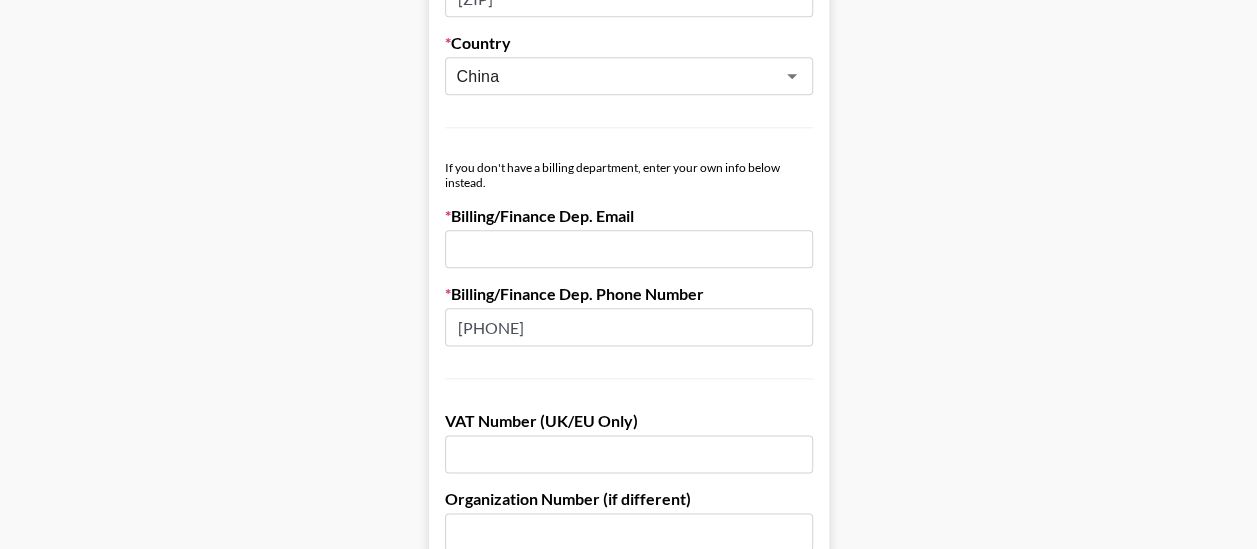 scroll, scrollTop: 1000, scrollLeft: 0, axis: vertical 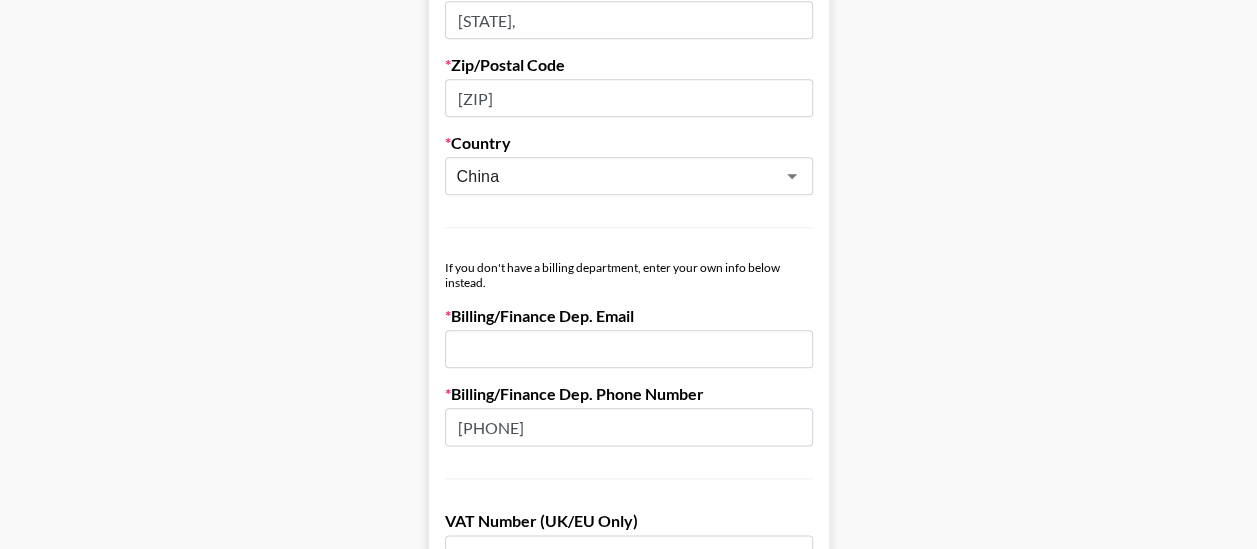 click at bounding box center (629, 349) 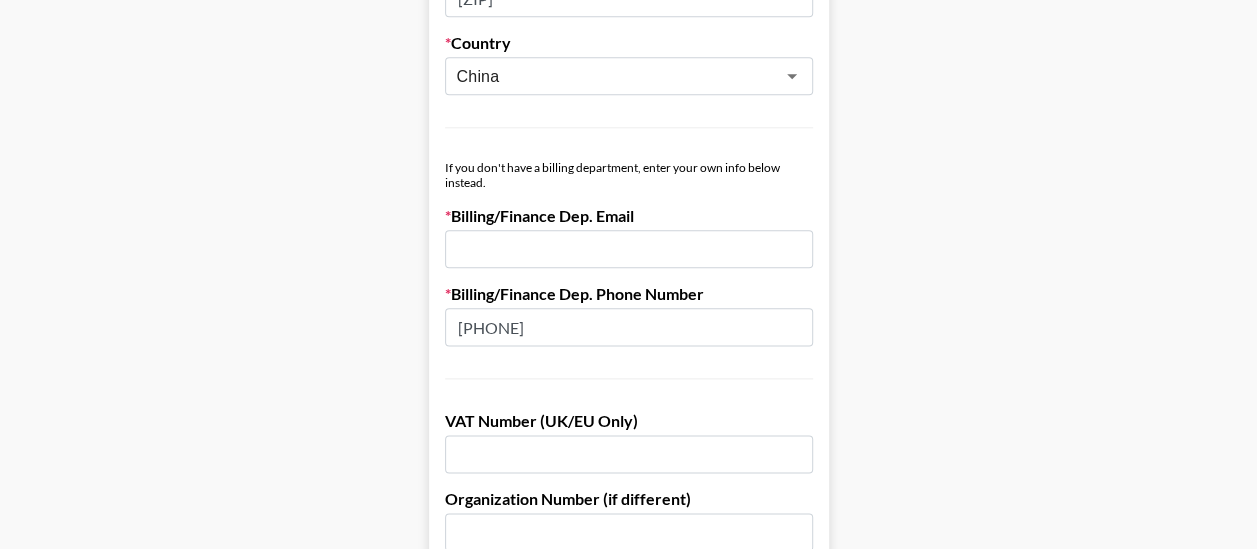 click on "[PHONE]" at bounding box center (629, 327) 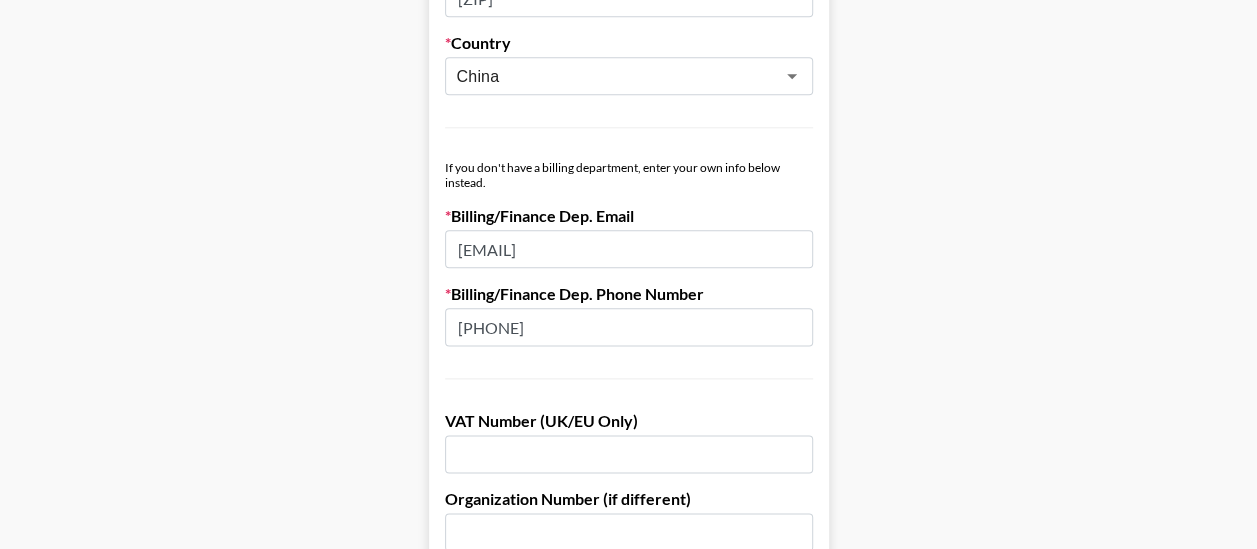 click on "First Name [FIRST] Last Name [LAST] Company Name Nativex Registered Name (If Different) Nativex Trading Name (If Different) Nativex Company Sector Agency Address Line 1 [NUMBER] [STREET], [CITY], [STATE] [ZIP], [COUNTRY] If you don't have a billing department, enter your own info below instead. Billing/Finance Dep. Email [EMAIL] Billing/Finance Dep. Phone Number [PHONE] VAT Number (UK/EU Only) Organization Number (if different) Do you agree to the Grail Talent Payment terms? Yes, I agree Save My Info" at bounding box center (628, -145) 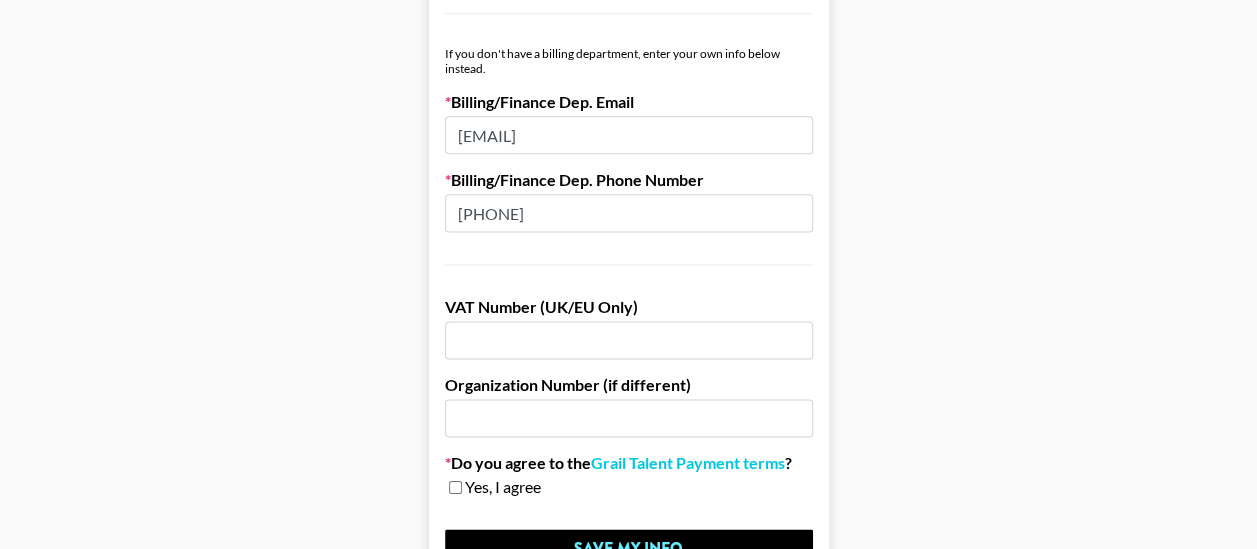 scroll, scrollTop: 1360, scrollLeft: 0, axis: vertical 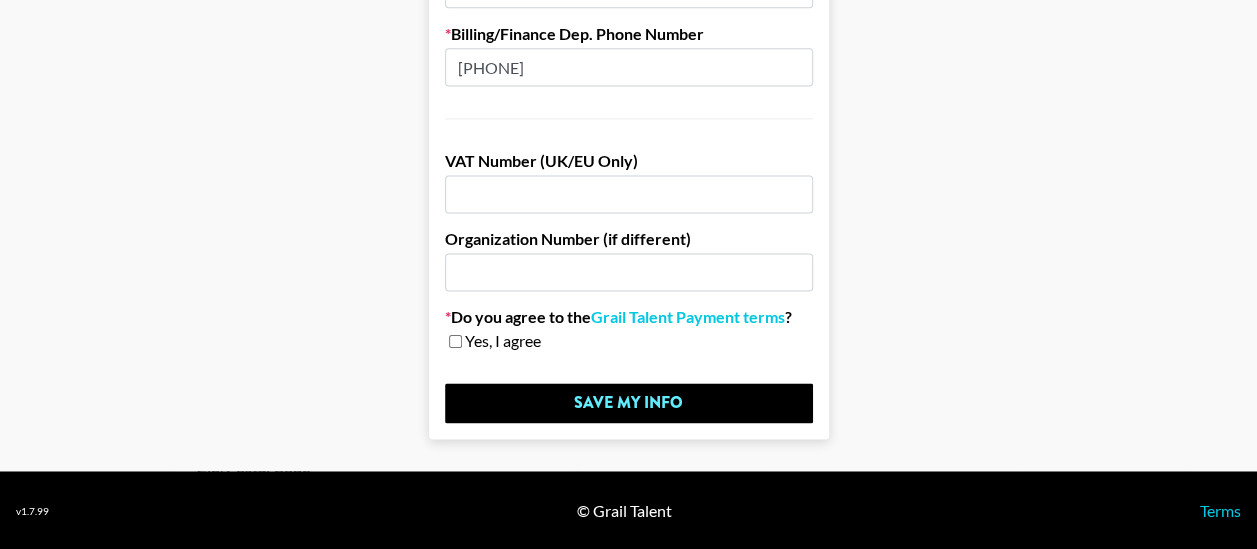 click at bounding box center (455, 341) 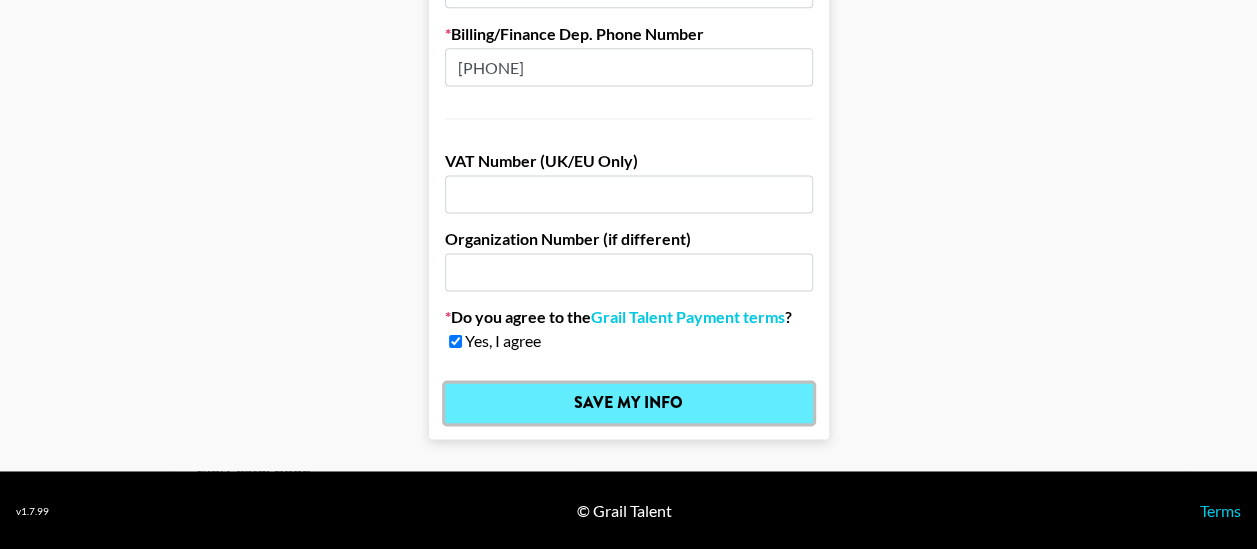click on "Save My Info" at bounding box center (629, 403) 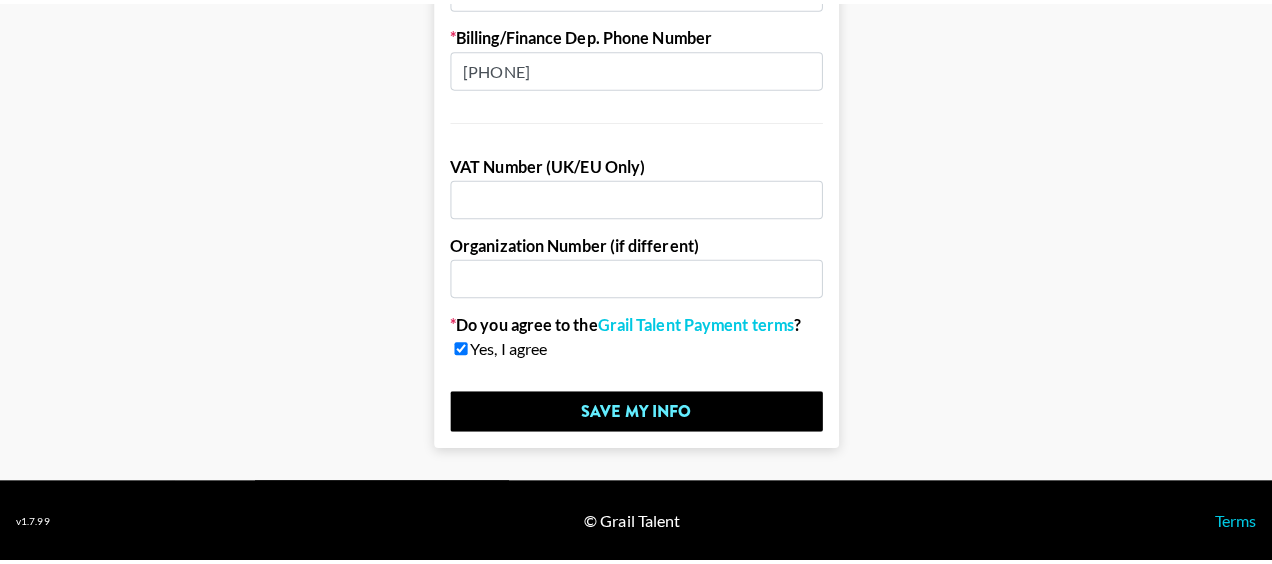 scroll, scrollTop: 0, scrollLeft: 0, axis: both 